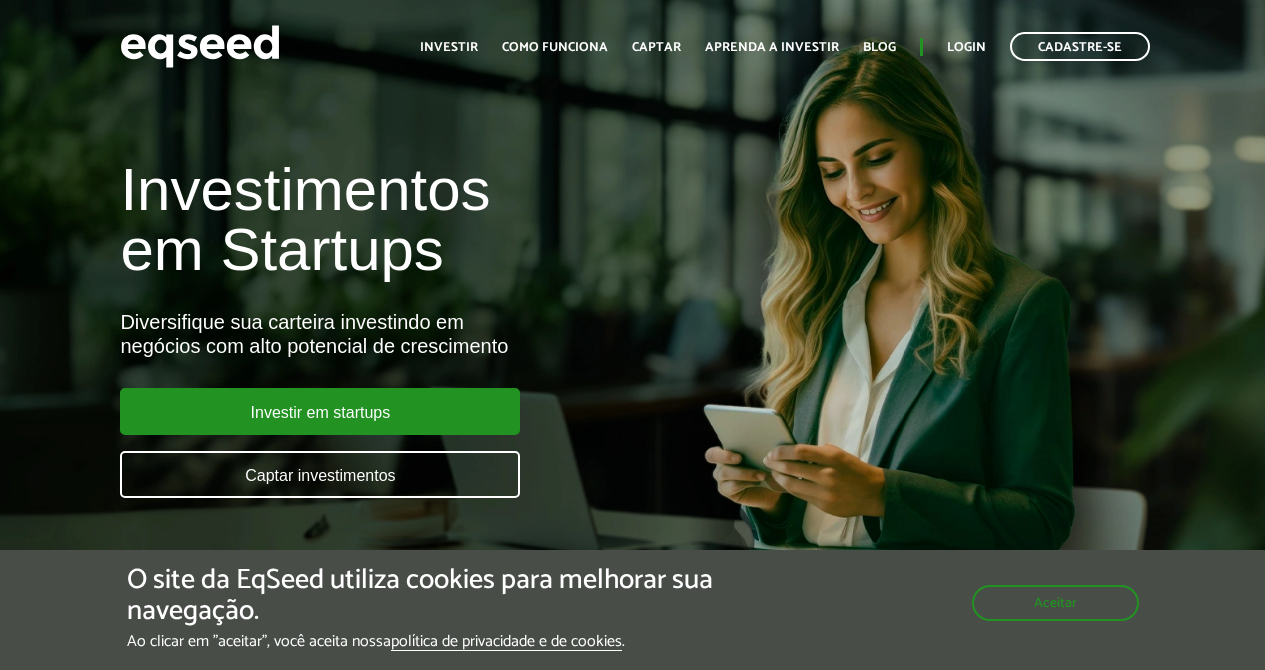 scroll, scrollTop: 0, scrollLeft: 0, axis: both 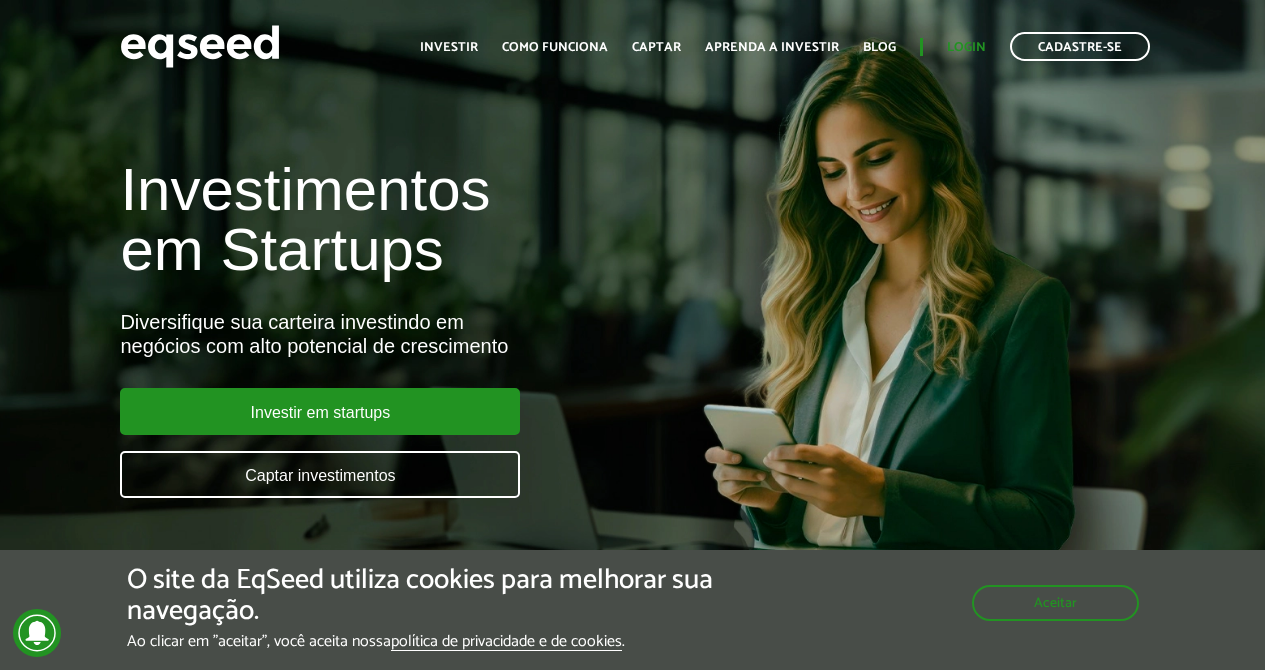 click on "Login" at bounding box center (966, 47) 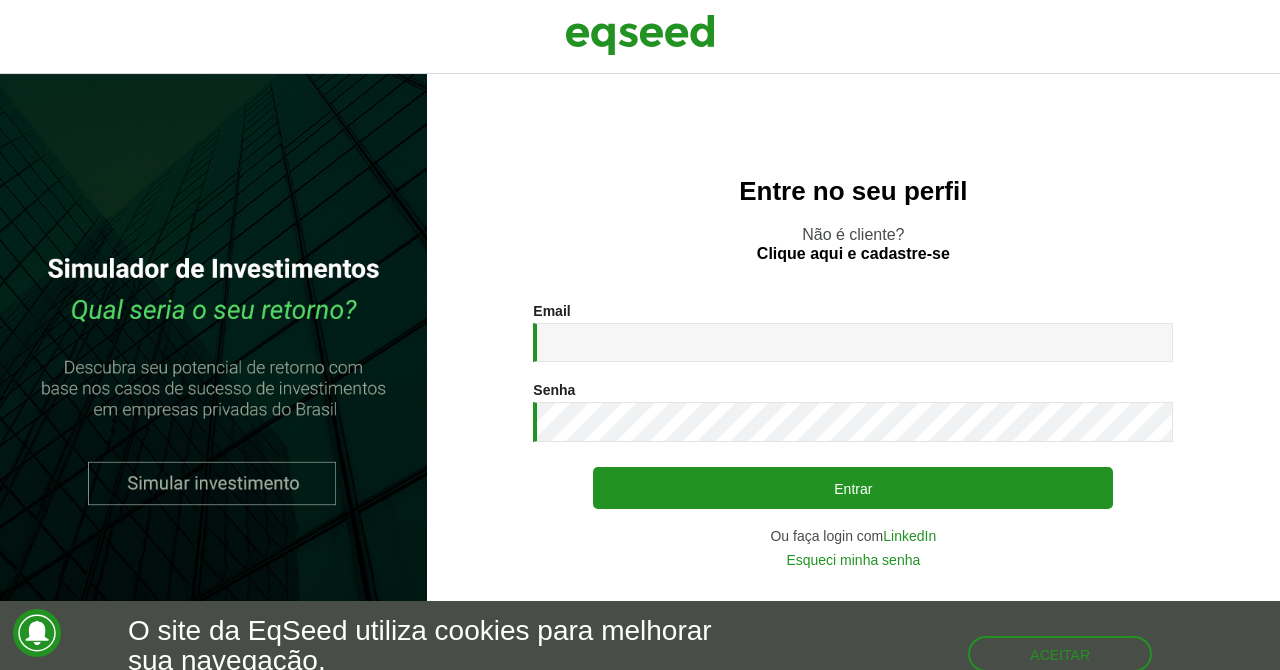 scroll, scrollTop: 0, scrollLeft: 0, axis: both 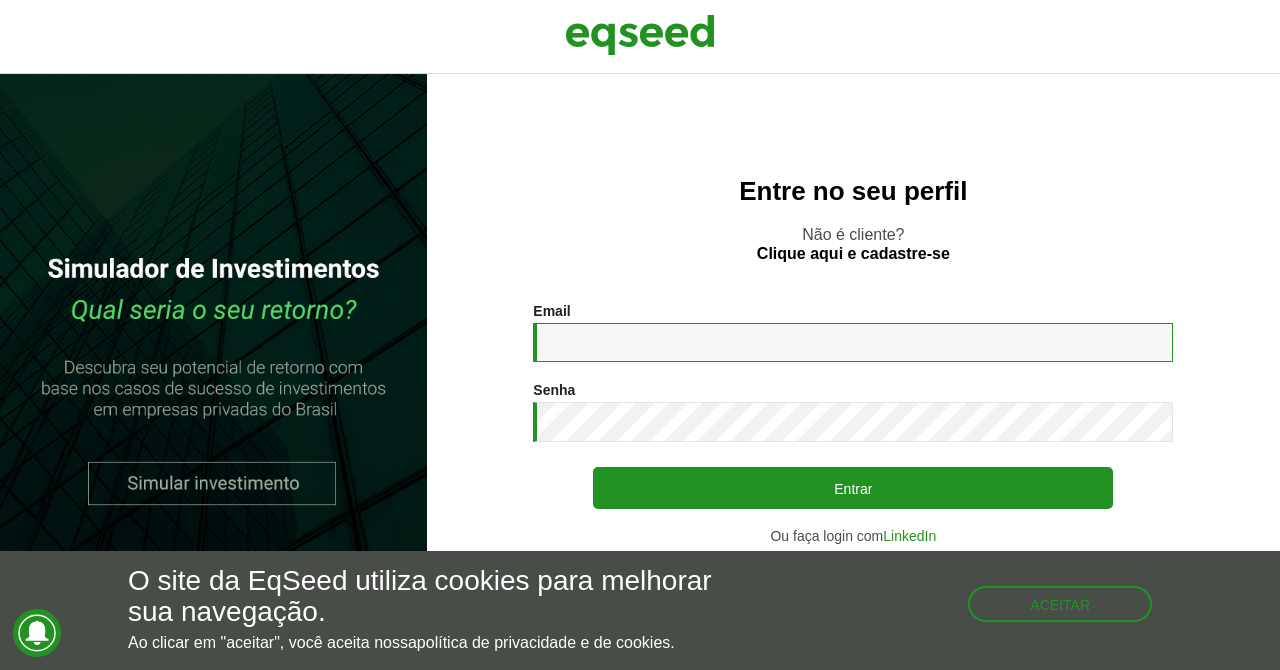 type on "**********" 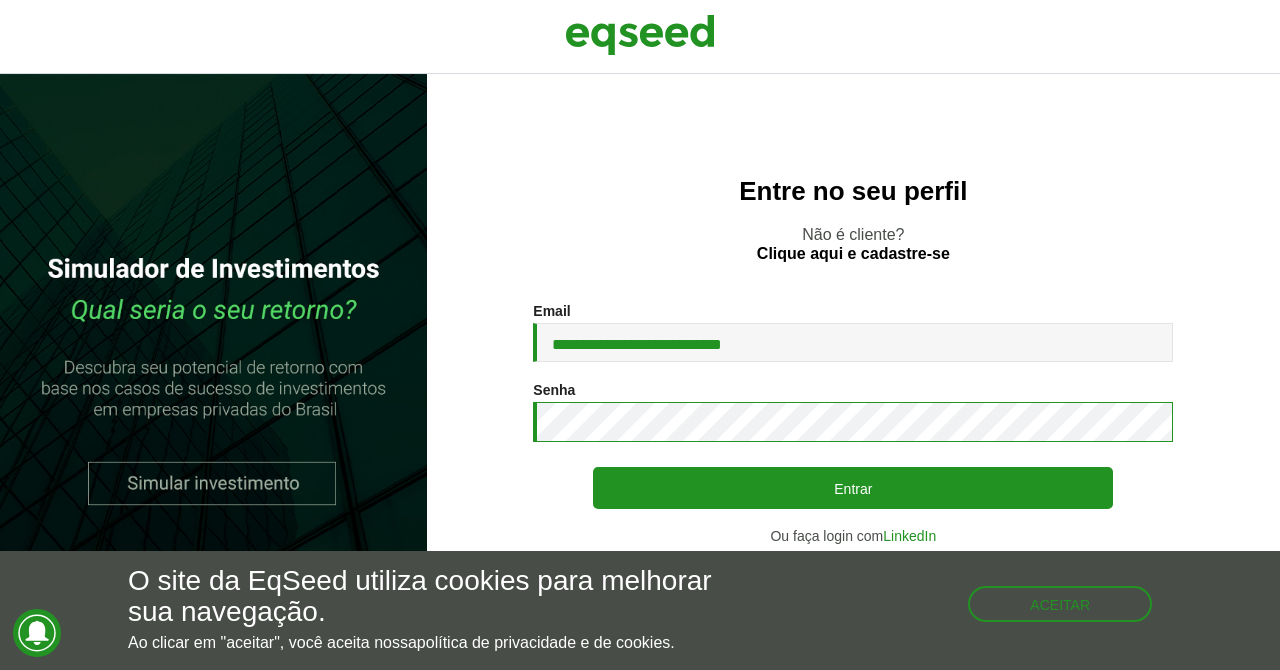 click on "Entrar" at bounding box center [853, 488] 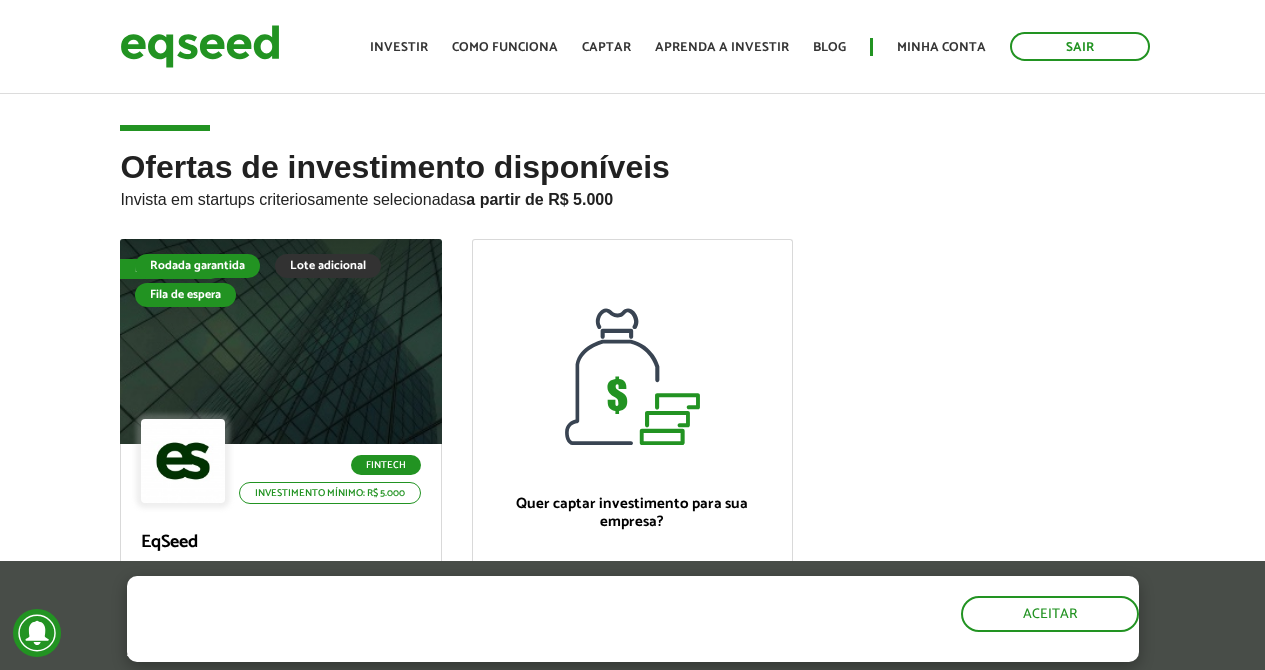 scroll, scrollTop: 0, scrollLeft: 0, axis: both 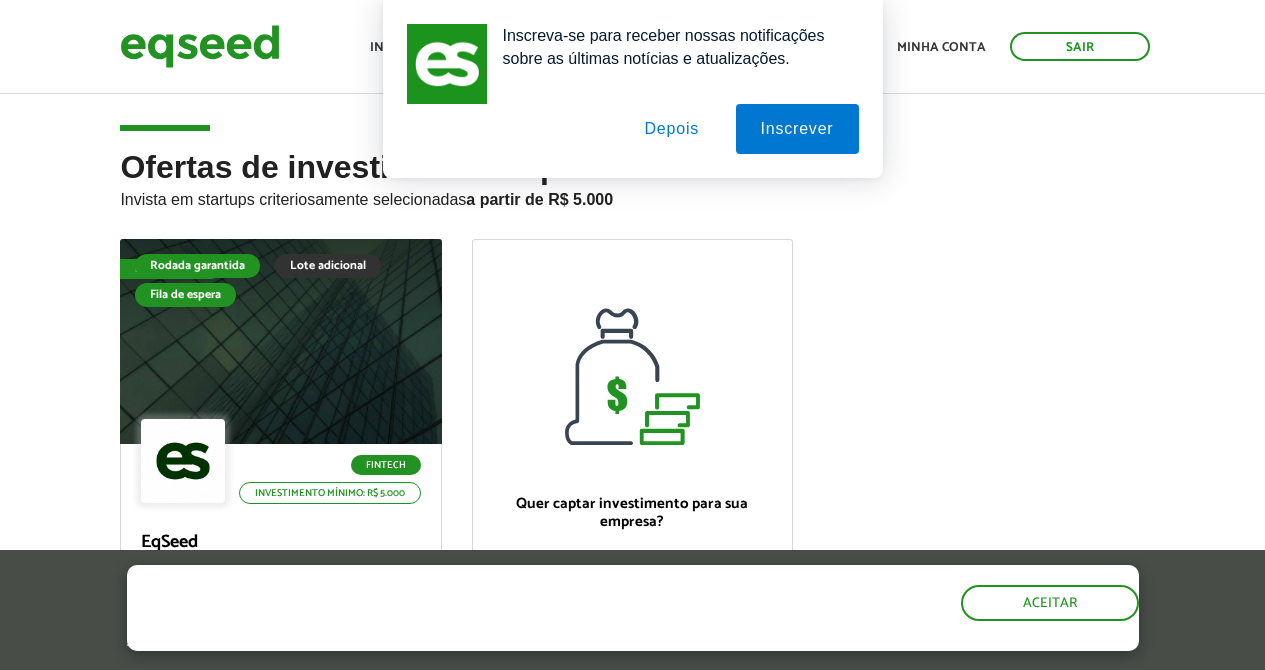 click on "Depois" at bounding box center [671, 129] 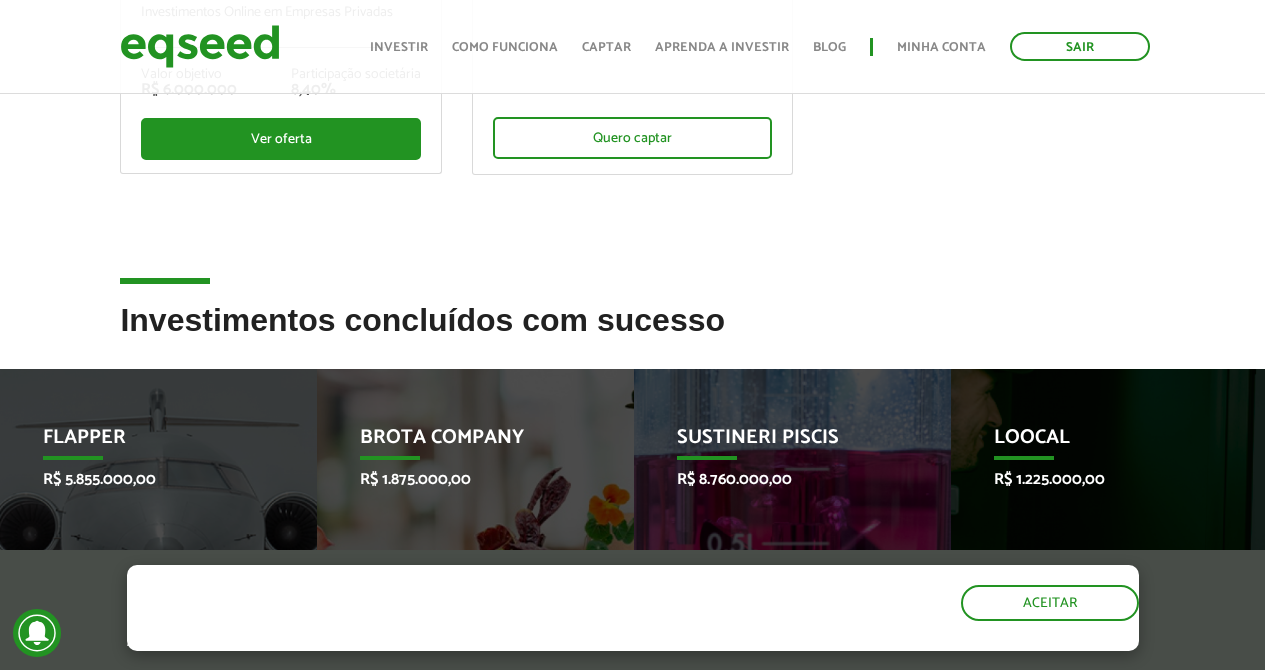 scroll, scrollTop: 379, scrollLeft: 0, axis: vertical 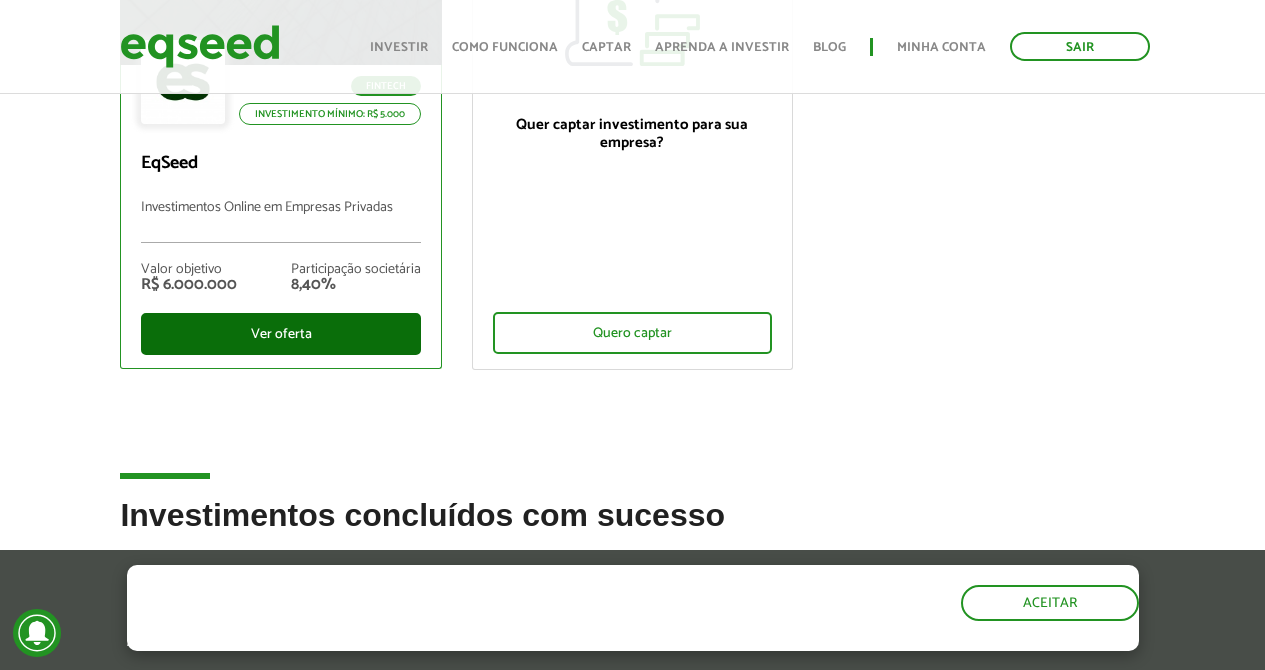 click on "Ver oferta" at bounding box center [280, 334] 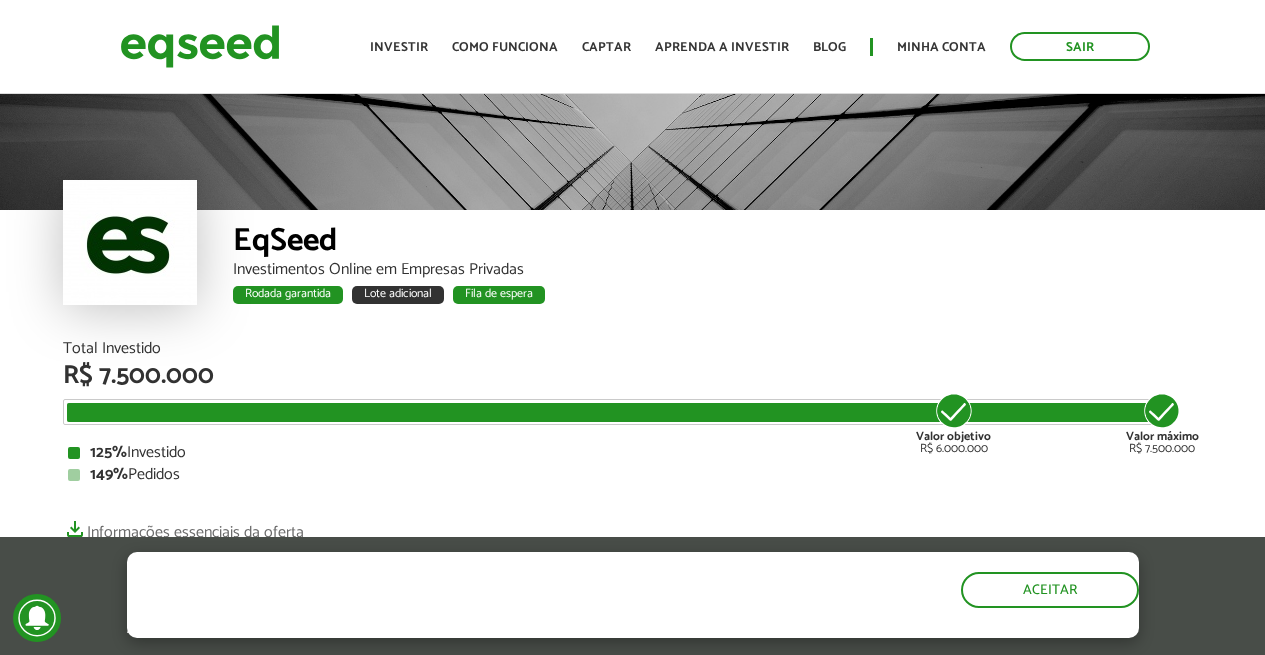 scroll, scrollTop: 0, scrollLeft: 0, axis: both 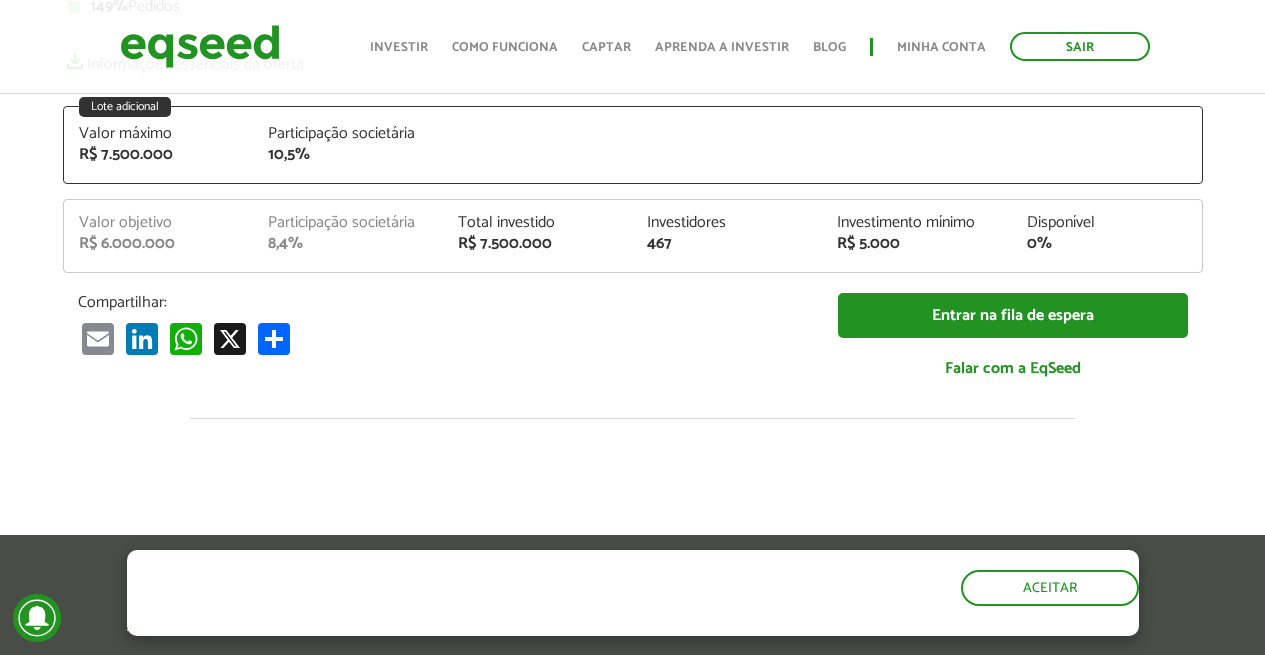 click on "8,4%" at bounding box center (348, 244) 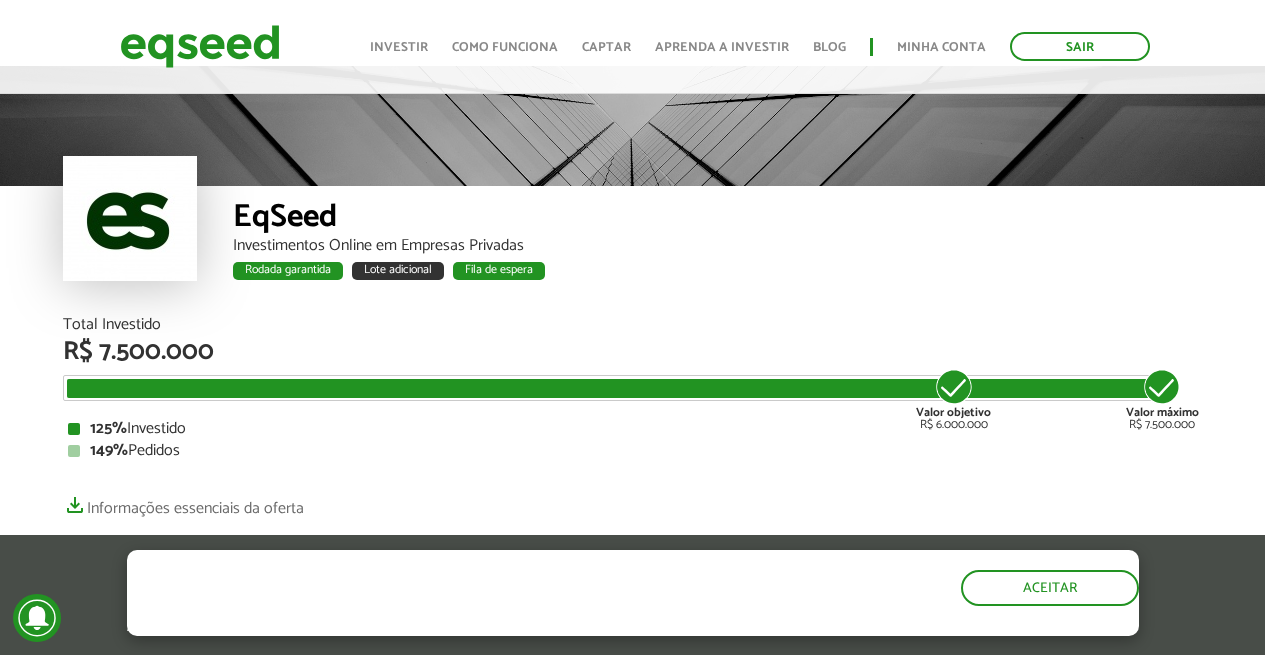 scroll, scrollTop: 0, scrollLeft: 0, axis: both 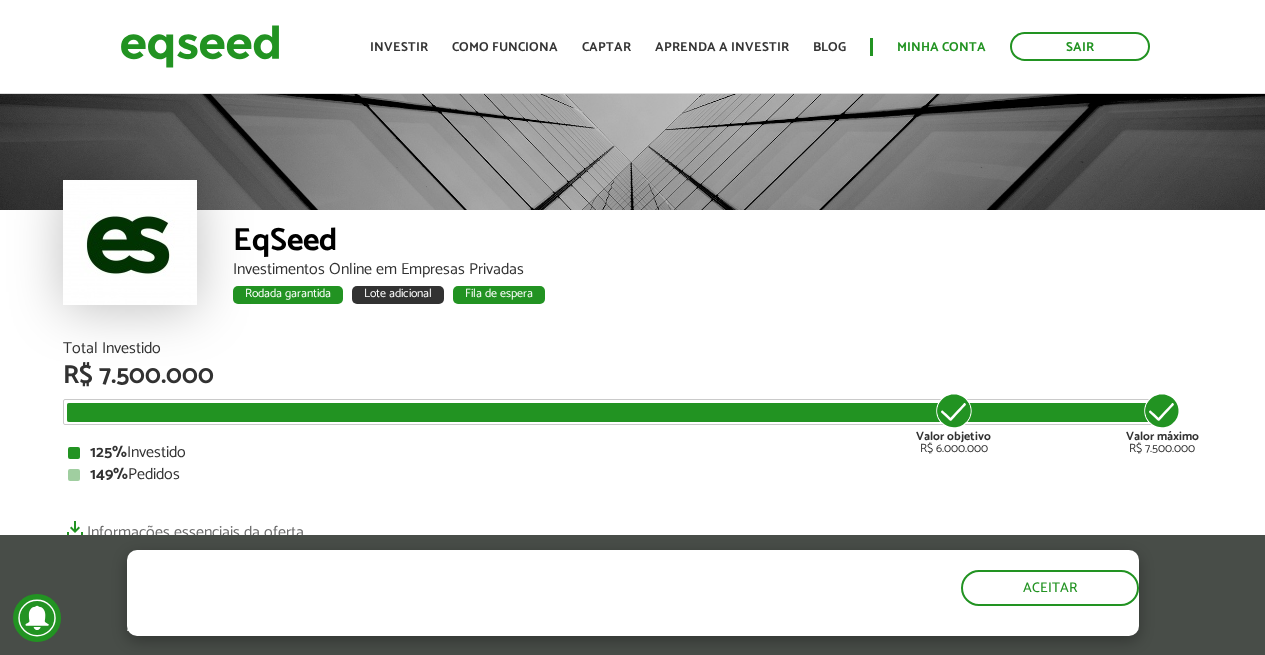 click on "Minha conta" at bounding box center [941, 47] 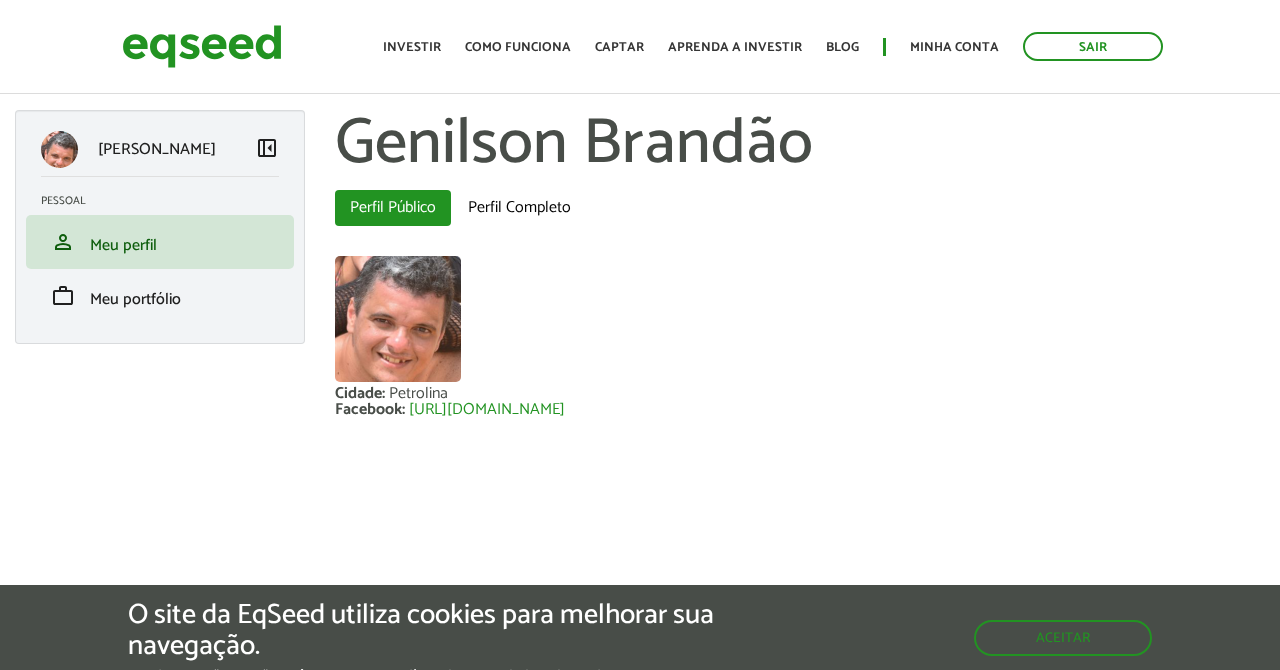 scroll, scrollTop: 0, scrollLeft: 0, axis: both 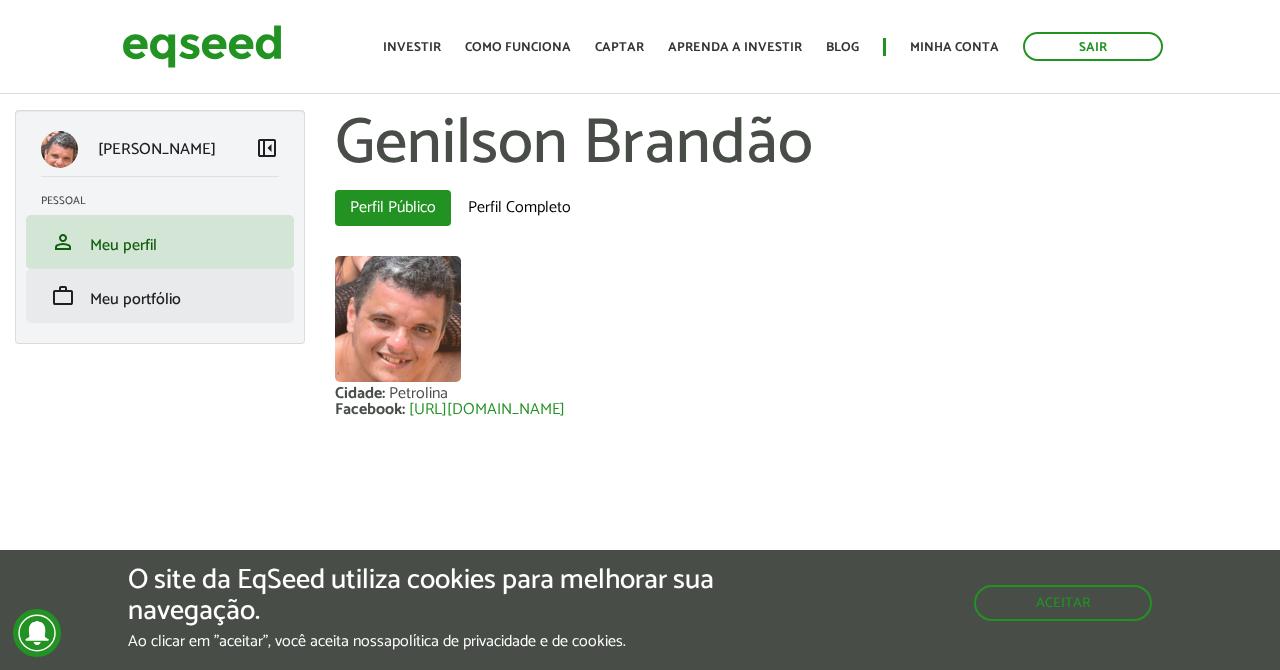 click on "Meu portfólio" at bounding box center (135, 299) 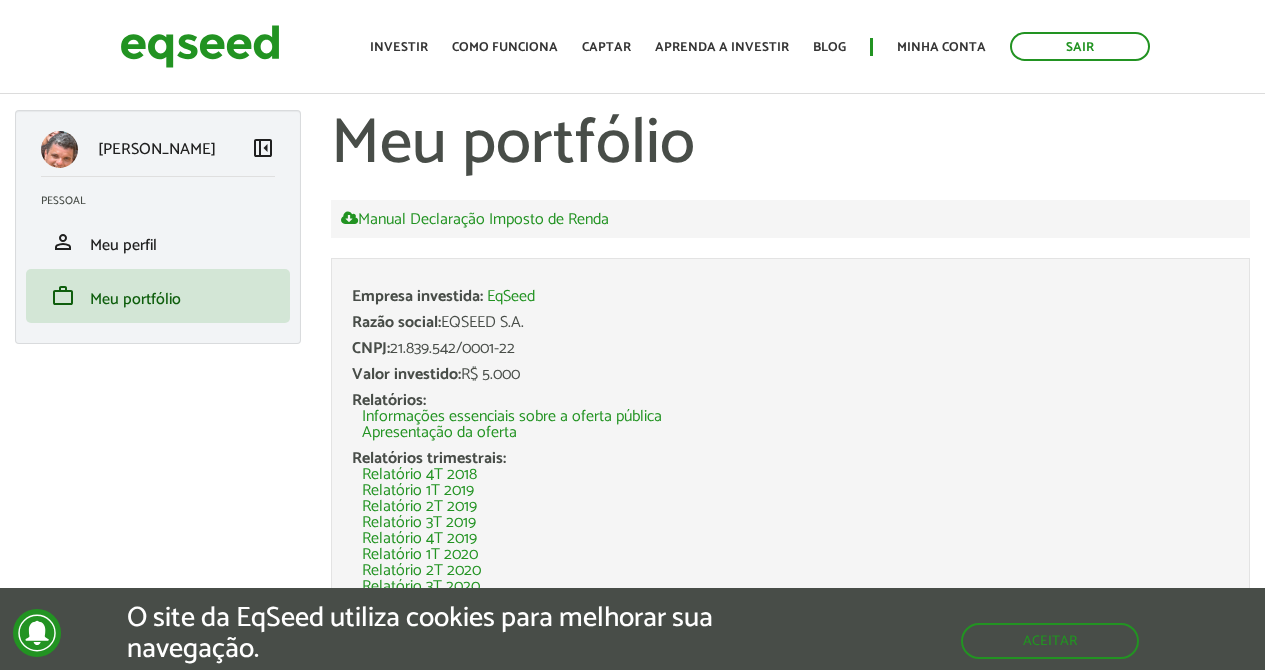 scroll, scrollTop: 0, scrollLeft: 0, axis: both 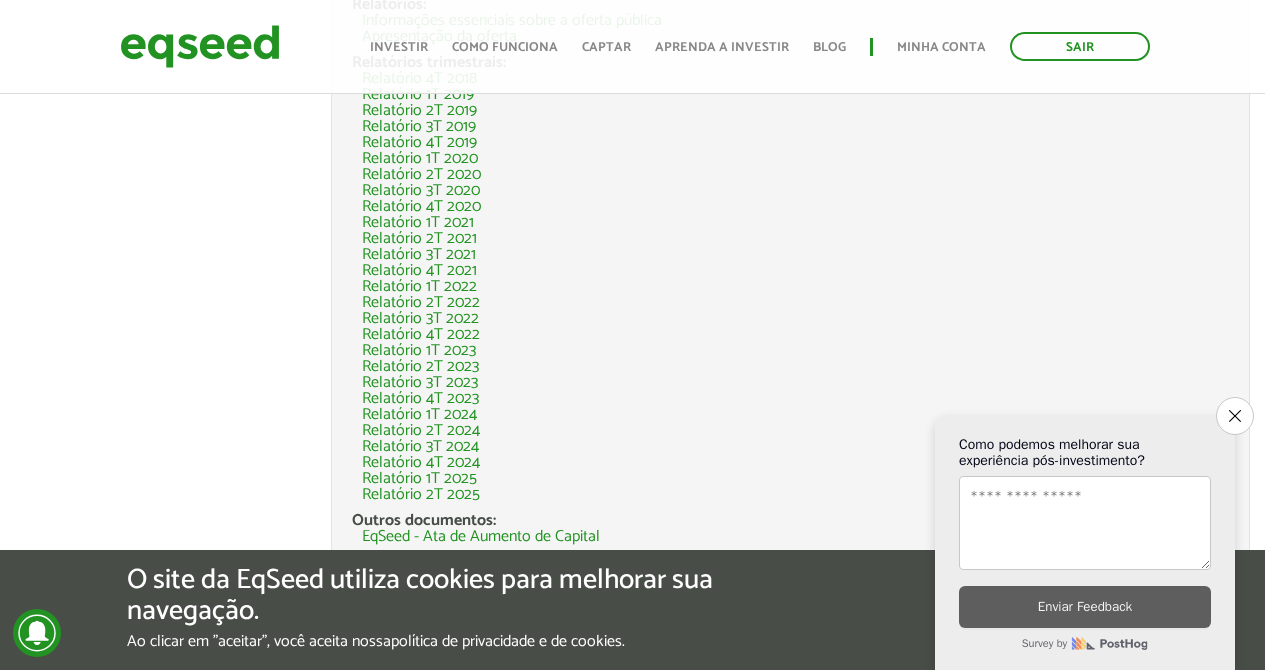 click on "Relatório 2T 2025" at bounding box center [421, 495] 